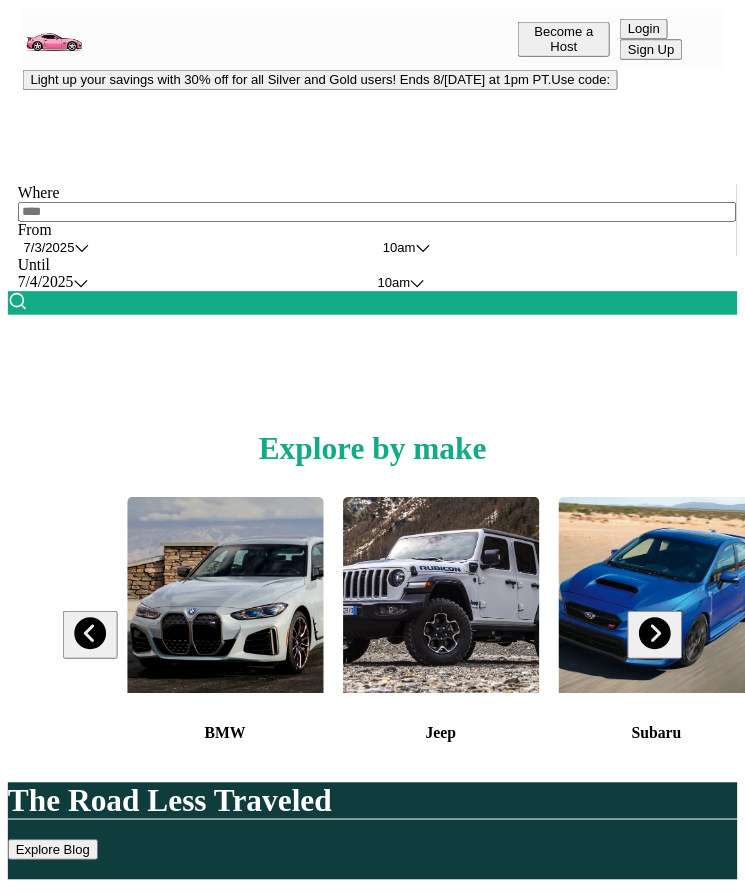 scroll, scrollTop: 0, scrollLeft: 0, axis: both 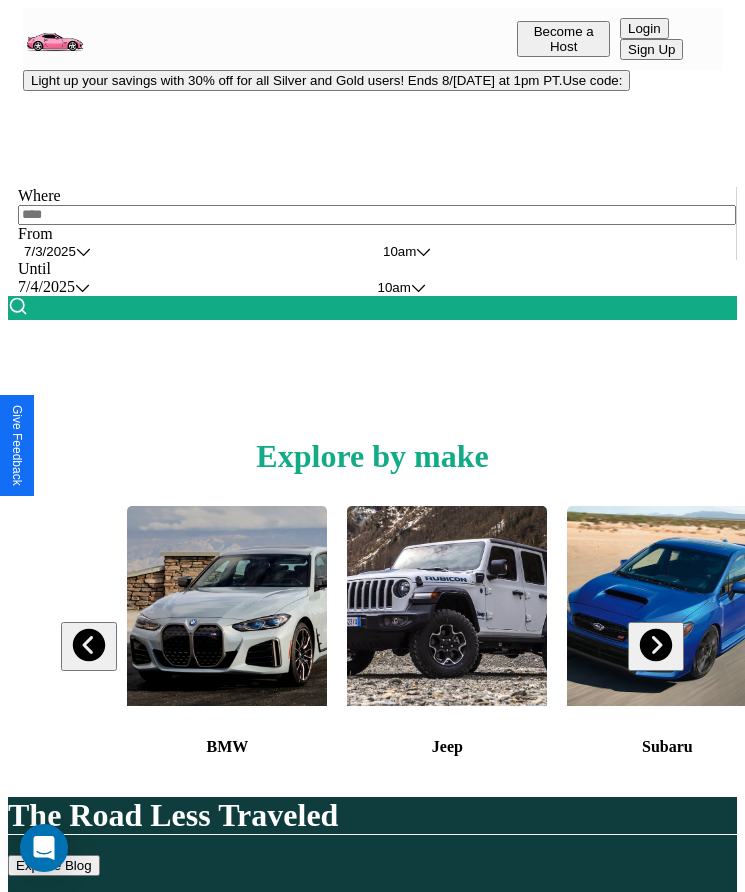 click on "Light up your savings with 30% off for all Silver and Gold users! Ends 8/[DATE] at 1pm PT. Use code:" at bounding box center [326, 80] 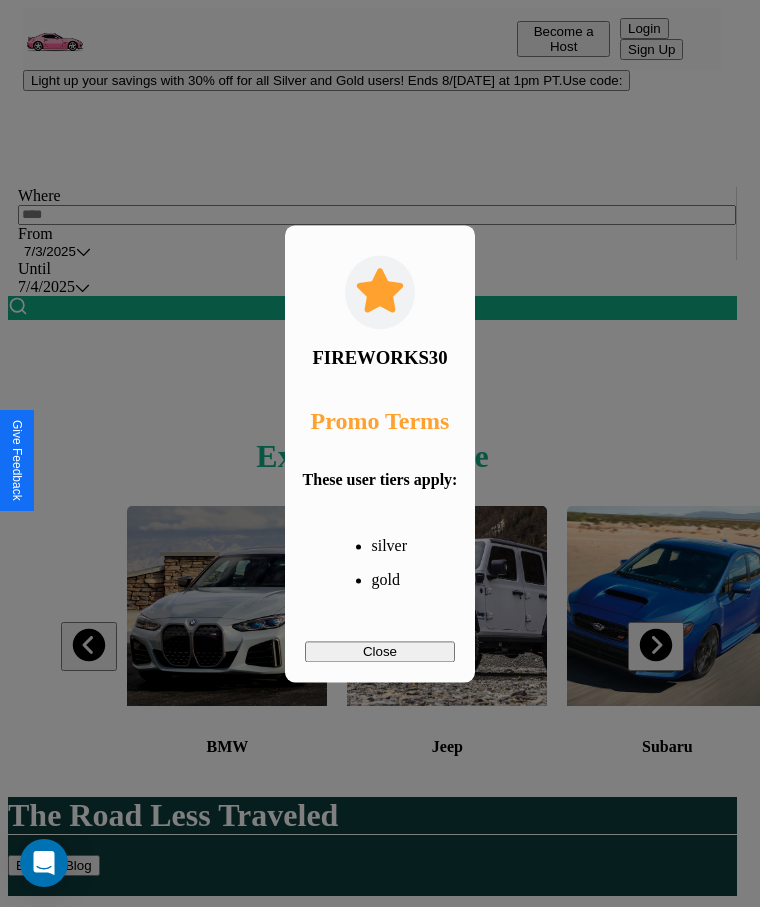 click on "Close" at bounding box center [380, 651] 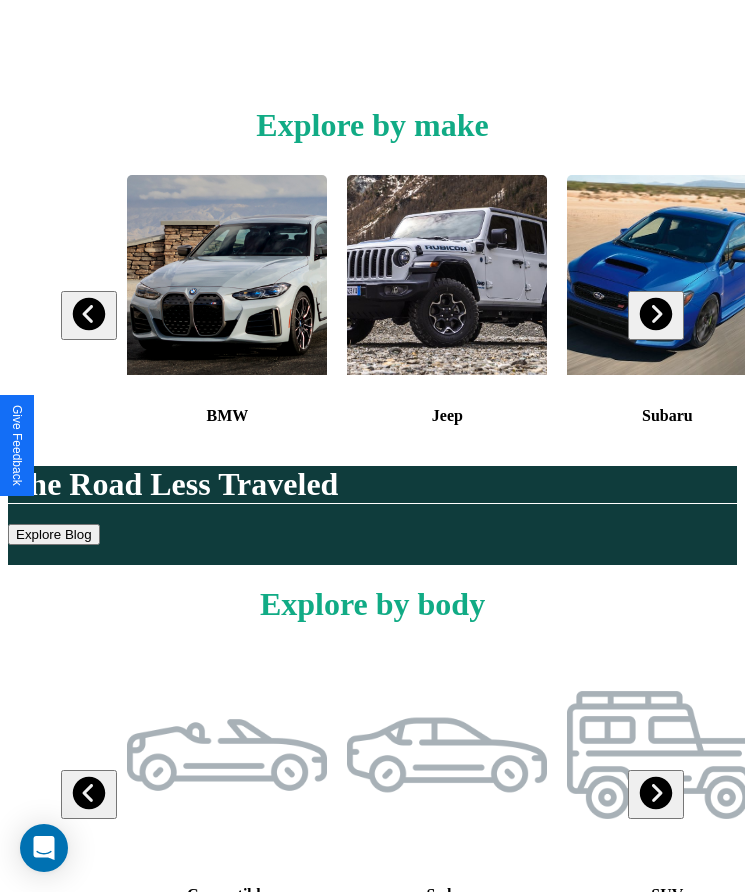 scroll, scrollTop: 334, scrollLeft: 0, axis: vertical 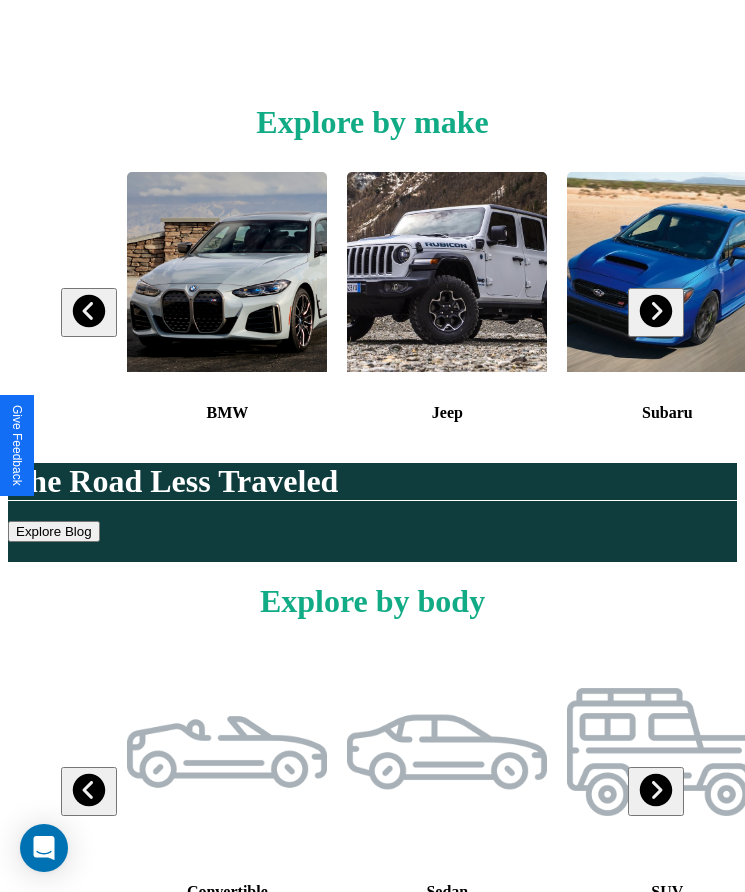 click at bounding box center (655, 311) 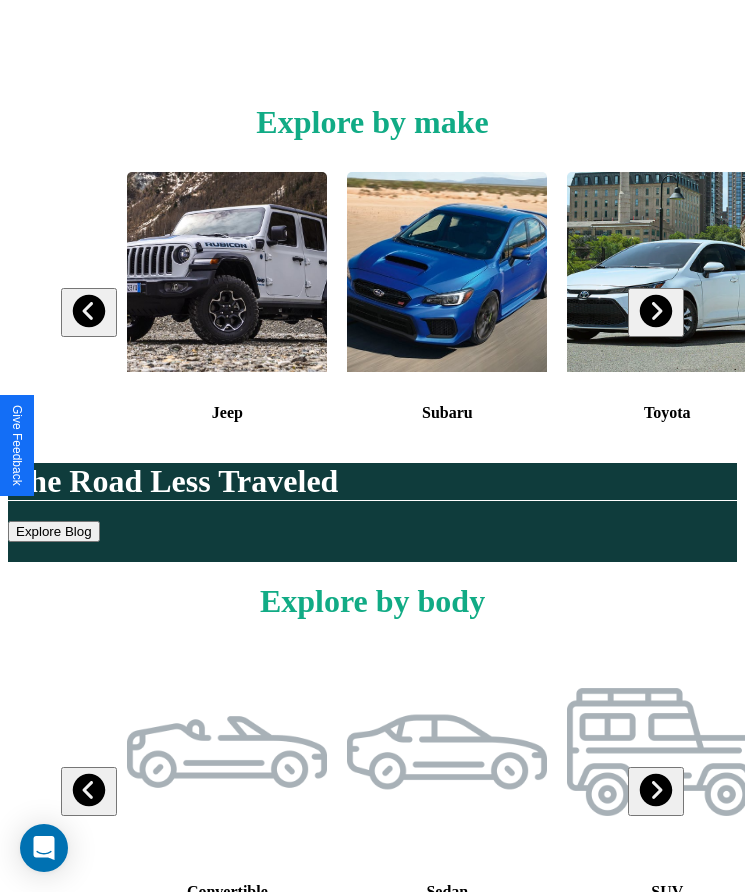 click at bounding box center (655, 311) 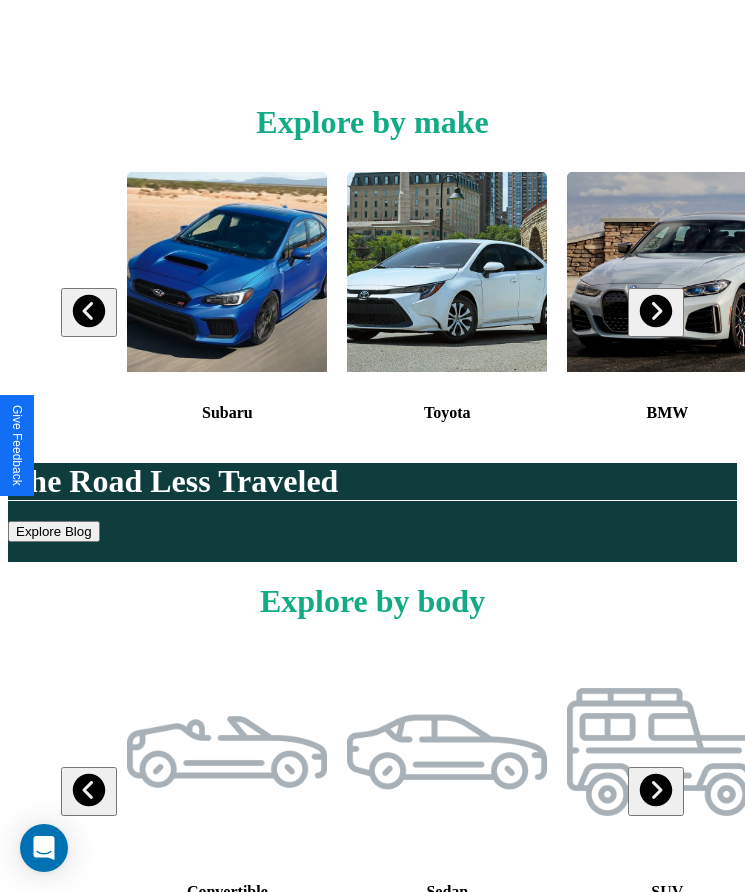 click at bounding box center [655, 311] 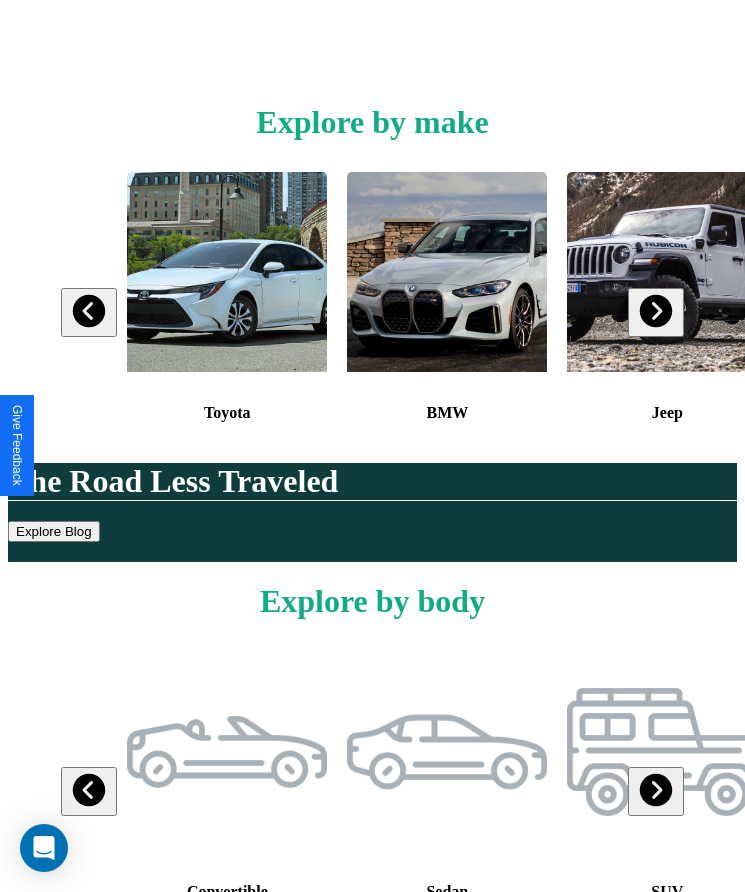 click at bounding box center (89, 311) 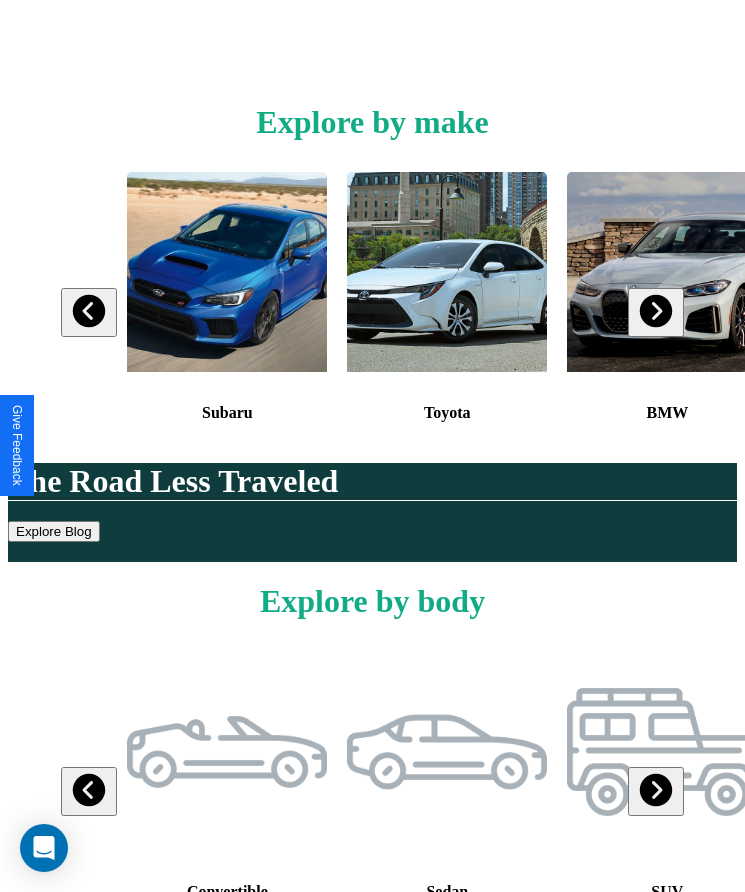 click at bounding box center [655, 311] 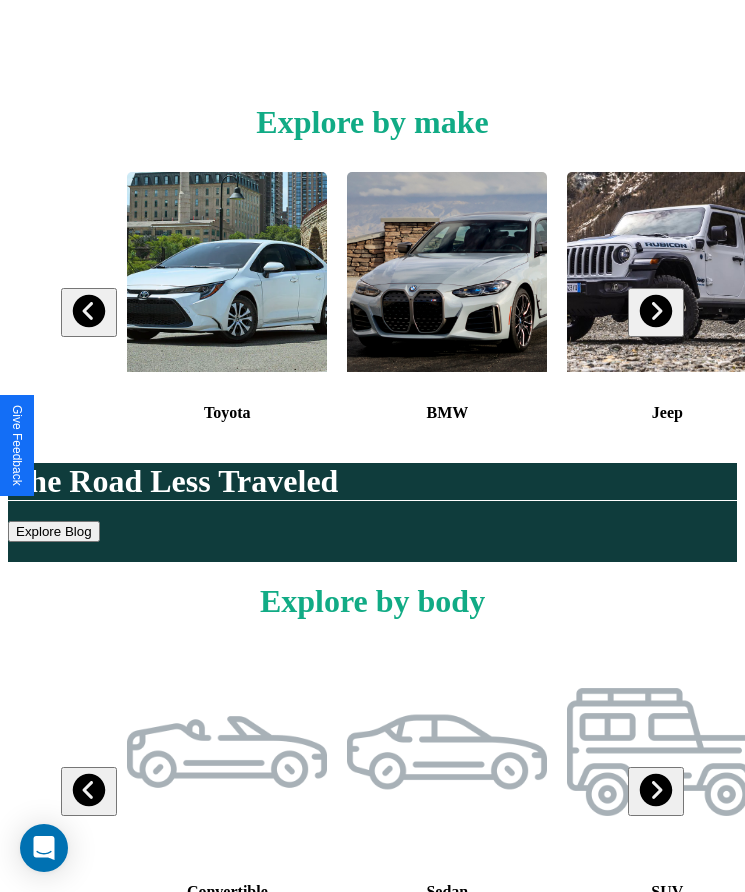 click at bounding box center (227, 272) 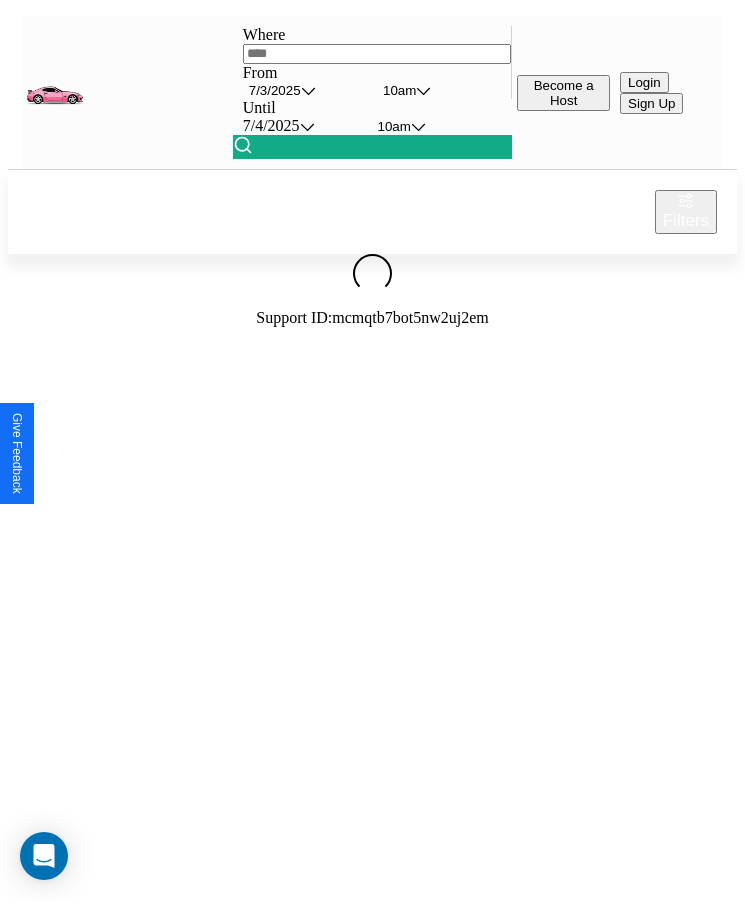 scroll, scrollTop: 0, scrollLeft: 0, axis: both 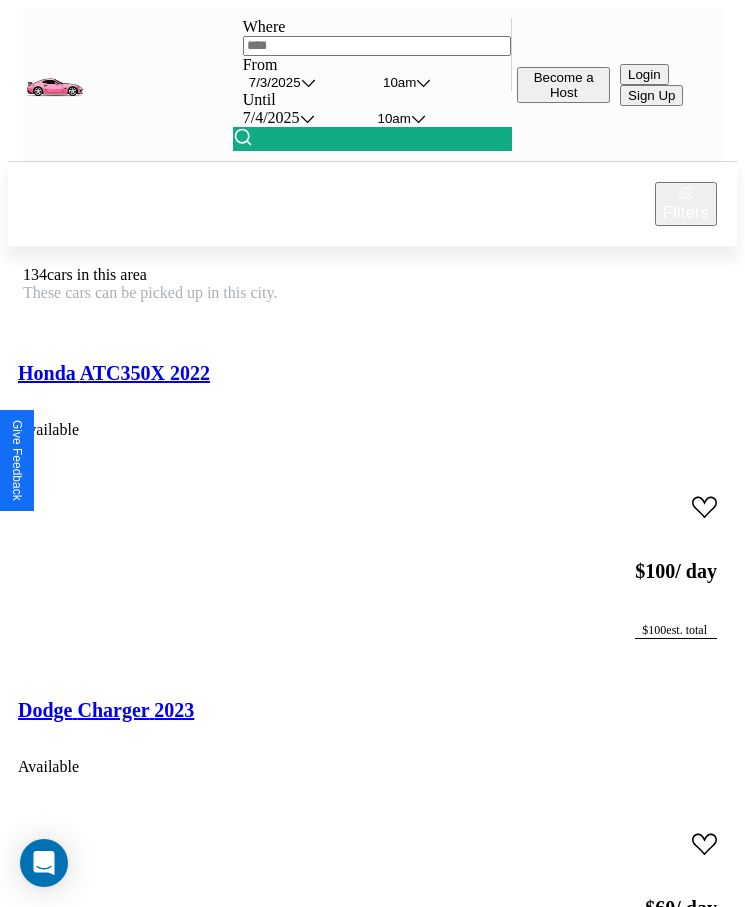 click on "Filters" at bounding box center (686, 213) 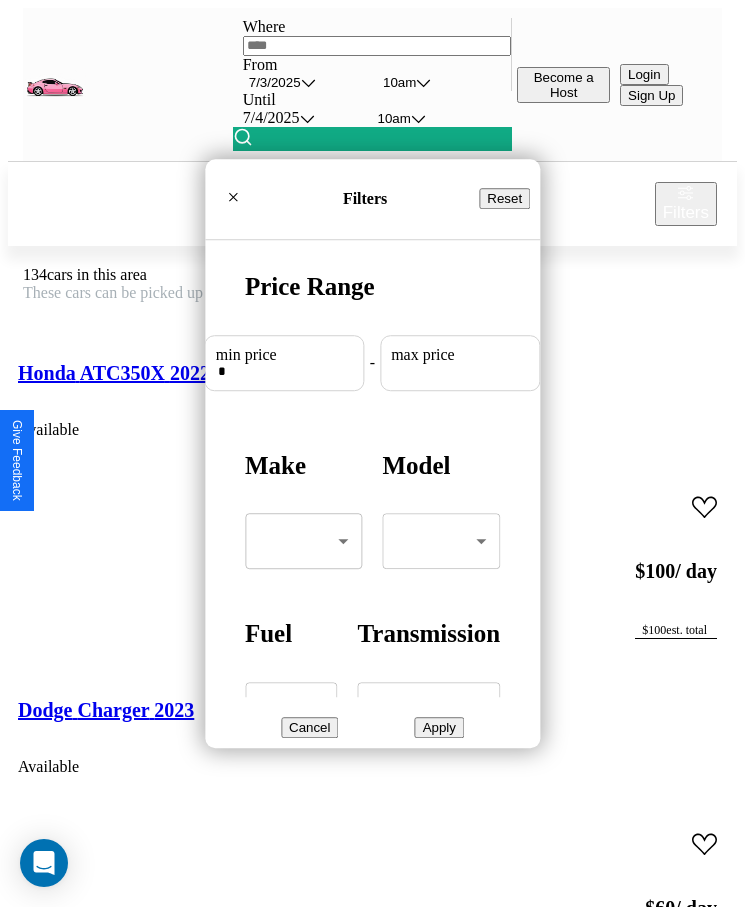 scroll, scrollTop: 0, scrollLeft: 74, axis: horizontal 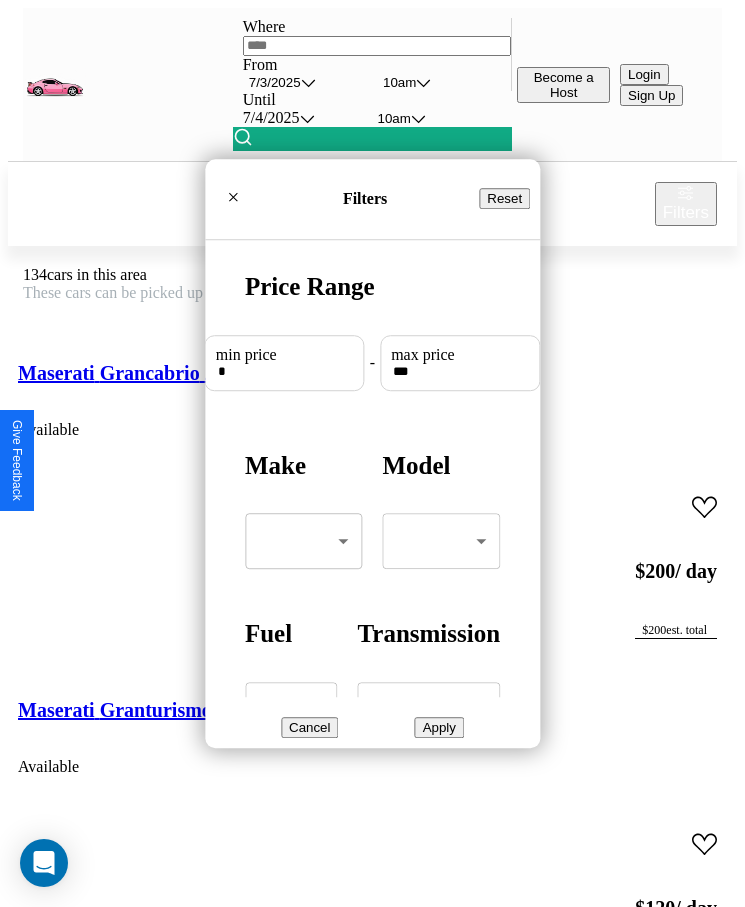 type on "***" 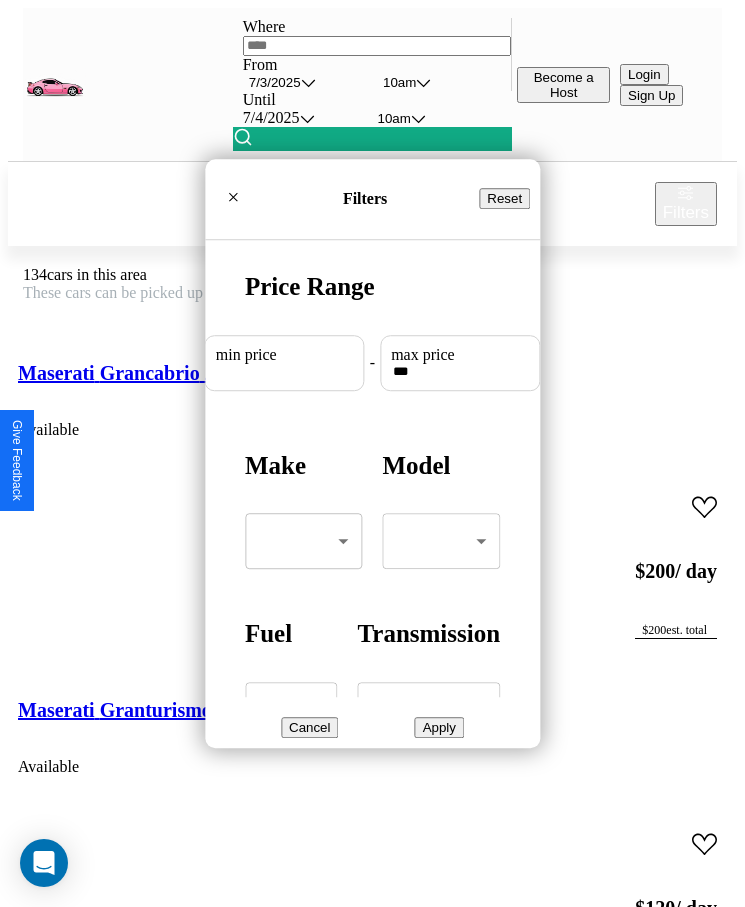 scroll, scrollTop: 0, scrollLeft: 0, axis: both 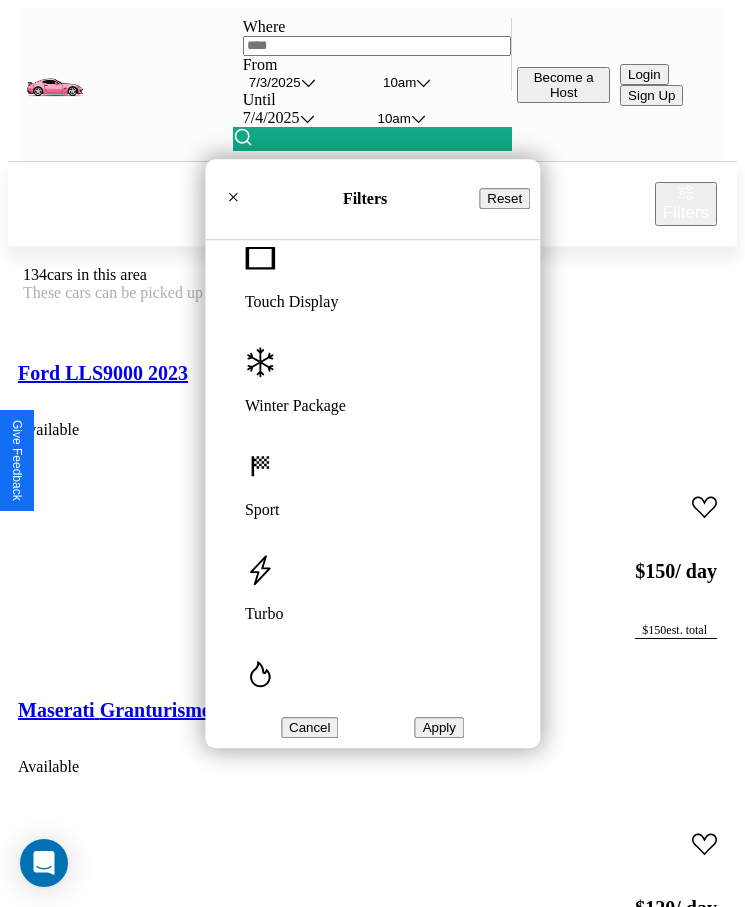 type on "**" 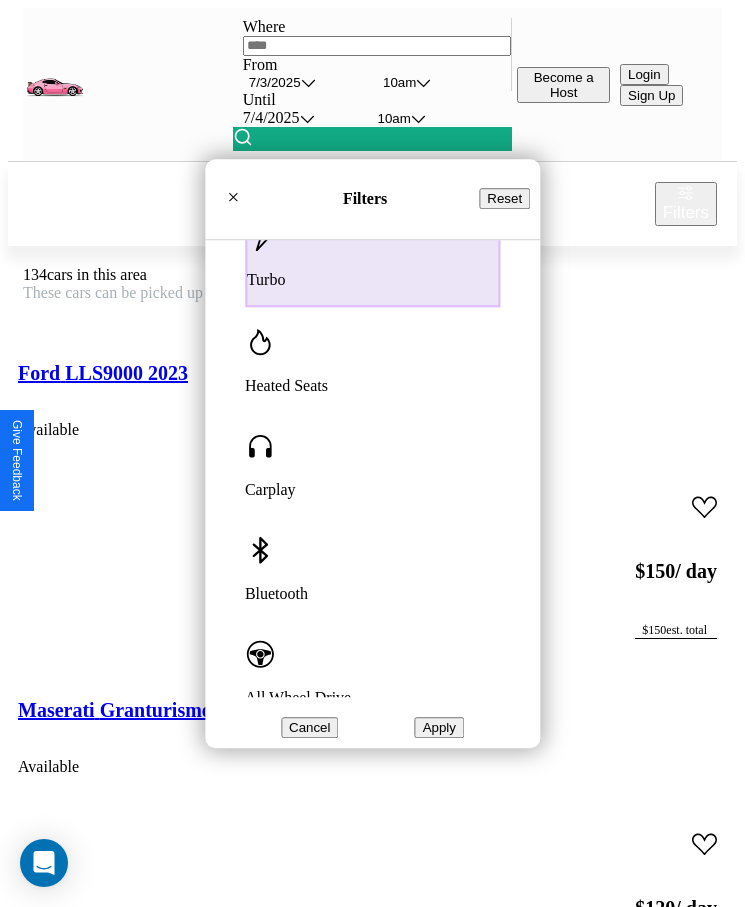scroll, scrollTop: 1247, scrollLeft: 0, axis: vertical 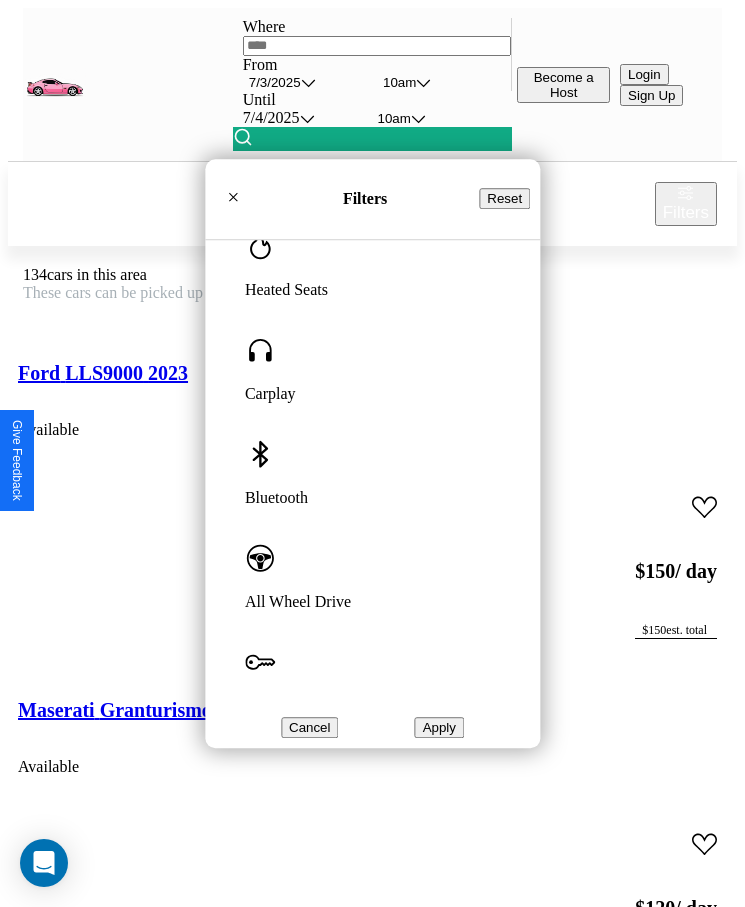 click at bounding box center [259, 558] 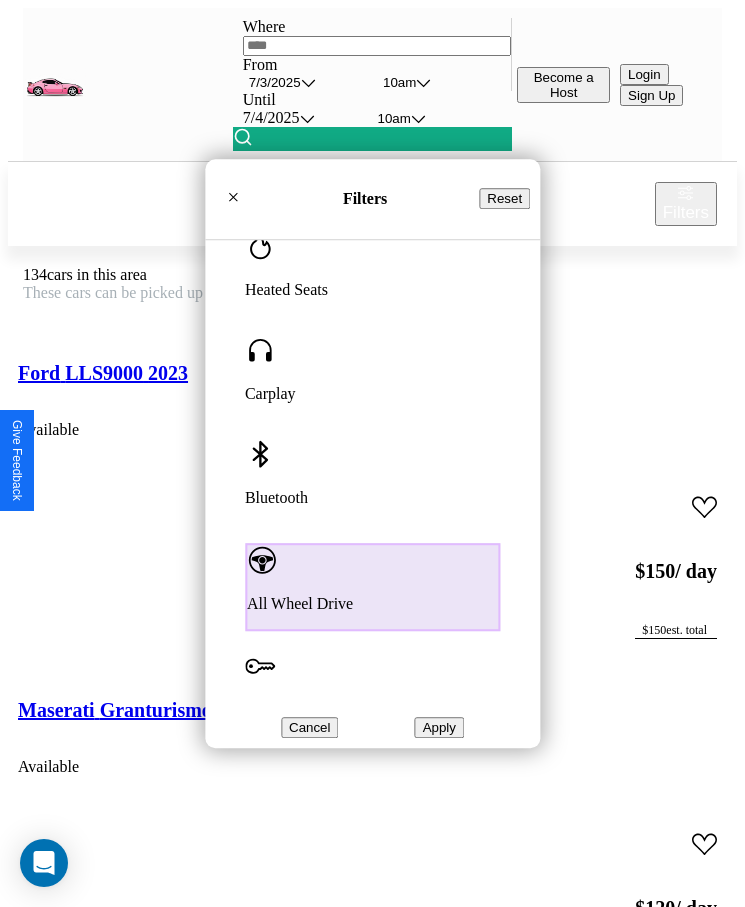 click at bounding box center [260, 666] 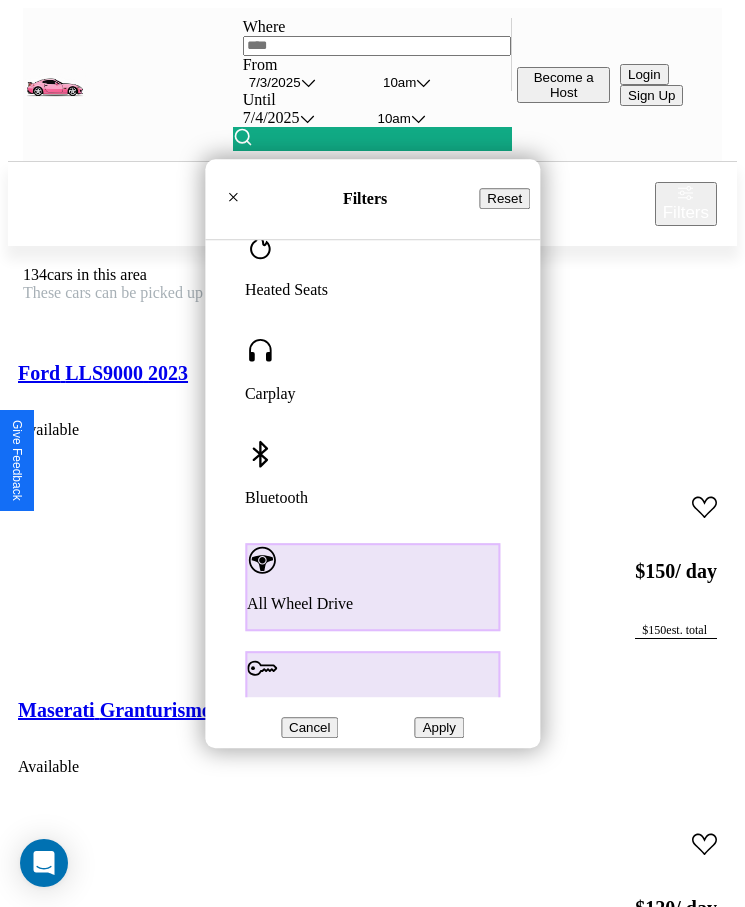 scroll, scrollTop: 0, scrollLeft: 0, axis: both 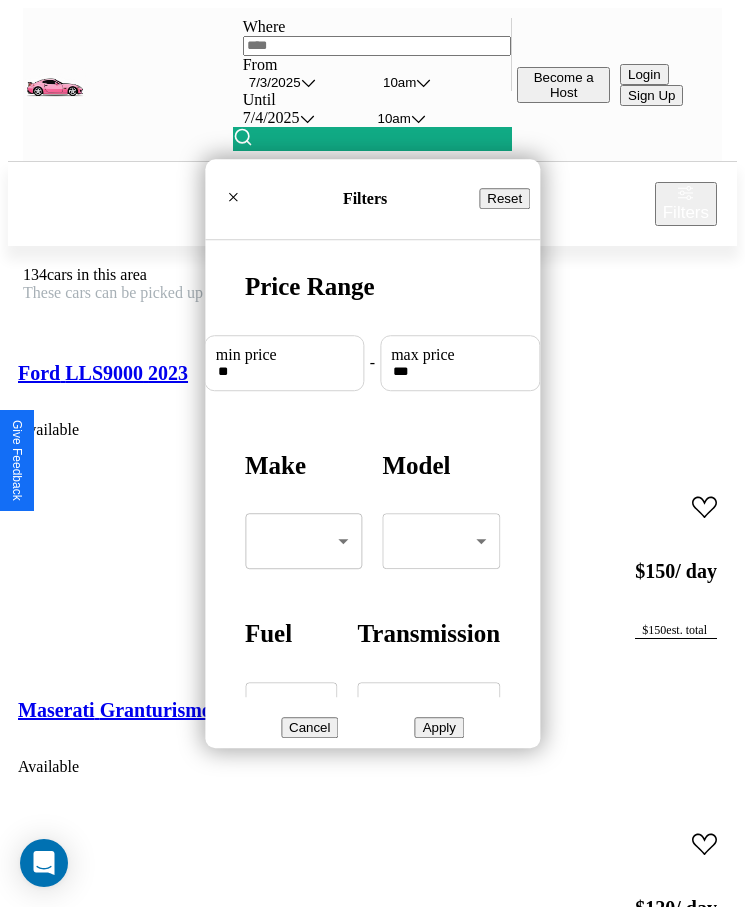 click on "CarGo Where From 7 / [DATE] 10am Until 7 / [DATE] 10am Become a Host Login Sign Up [CITY] Filters 134 cars in this area These cars can be picked up in this city. Ford LLS9000 2023 Available $ 150 / day $ 150 est. total Maserati Granturismo 2020 Available $ 120 / day $ 120 est. total Jaguar X-Type 2019 Available $ 170 / day $ 170 est. total Hummer H3T 2022 Available $ 180 / day $ 180 est. total Volvo B9L 2020 Available $ 180 / day $ 180 est. total Lamborghini URUS 2017 Available $ 40 / day $ 40 est. total Honda CRF1100A4 2017 Available $ 130 / day $ 130 est. total Nissan Juke 2014 Available $ 170 / day $ 170 est. total Jeep CJ-6 2021 Available $ 160 / day $ 160 est. total Lexus RC 2017 Available $ 70 / day $ 70 est. total Ford Cordova Sedan 2021 Unavailable $ 190 / day $ 190 est. total Land Rover Range Rover Evoque 2014 Available $ 50 / day $ 50 est. total Bentley Mulsanne 2014 Available $ 110 / day $ 110 est. total Tesla $ $" at bounding box center (372, 22769) 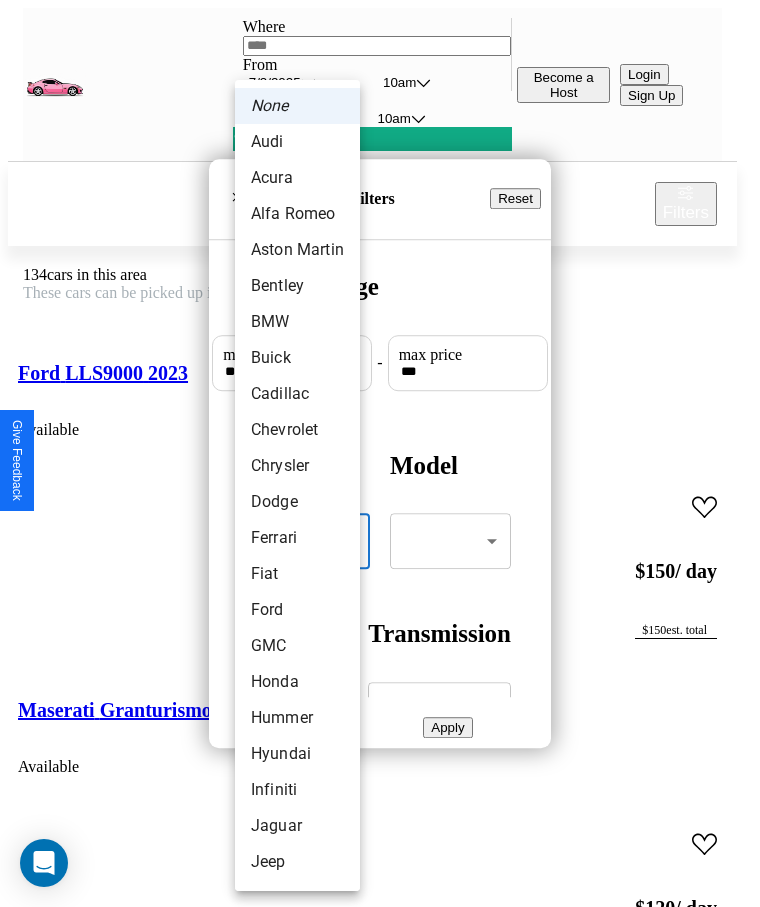 click on "Audi" at bounding box center [297, 142] 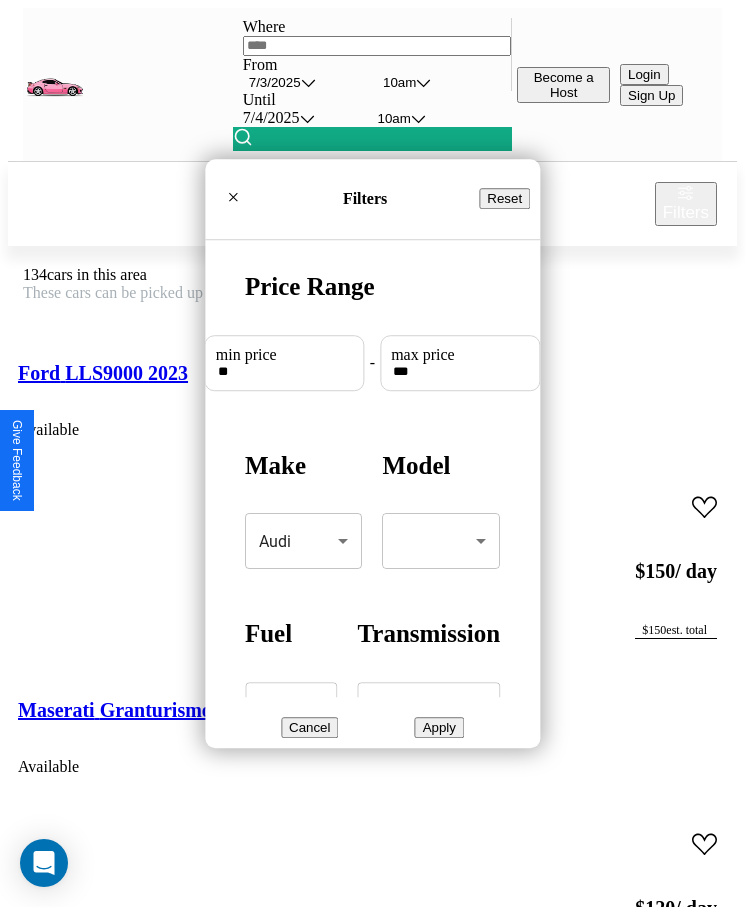 click on "Apply" at bounding box center [439, 727] 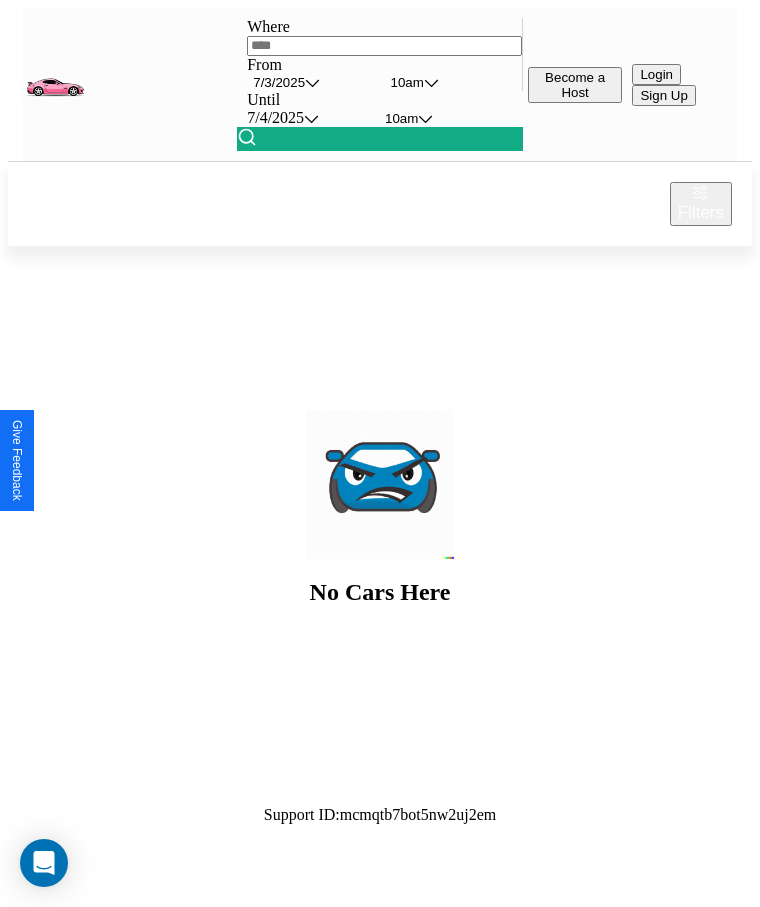 click on "Filters" at bounding box center [701, 213] 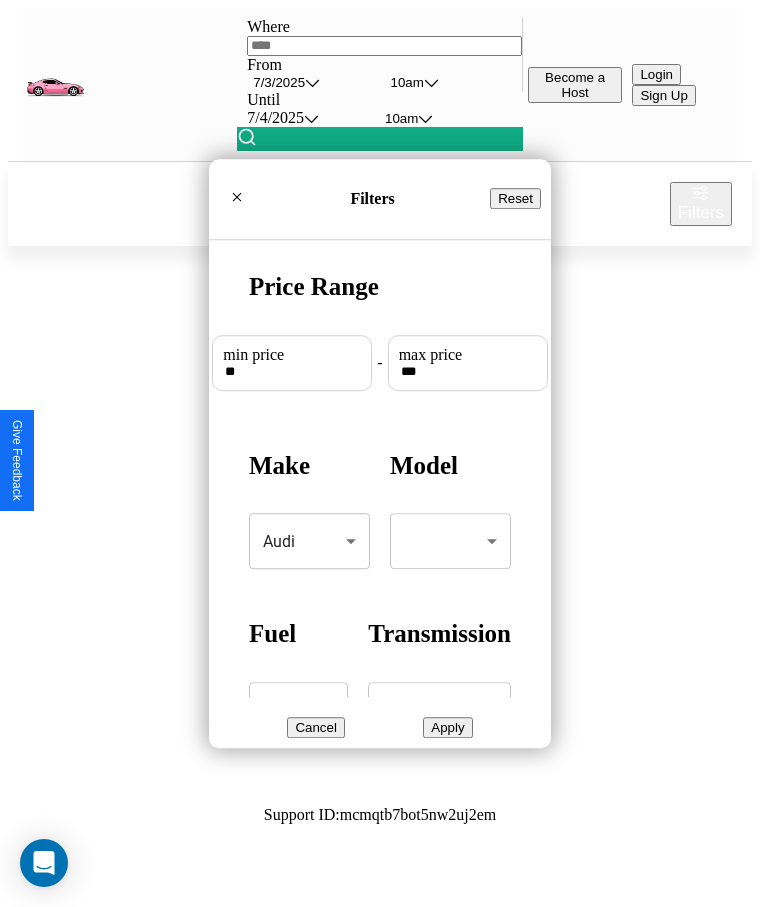 click on "Reset" at bounding box center (515, 198) 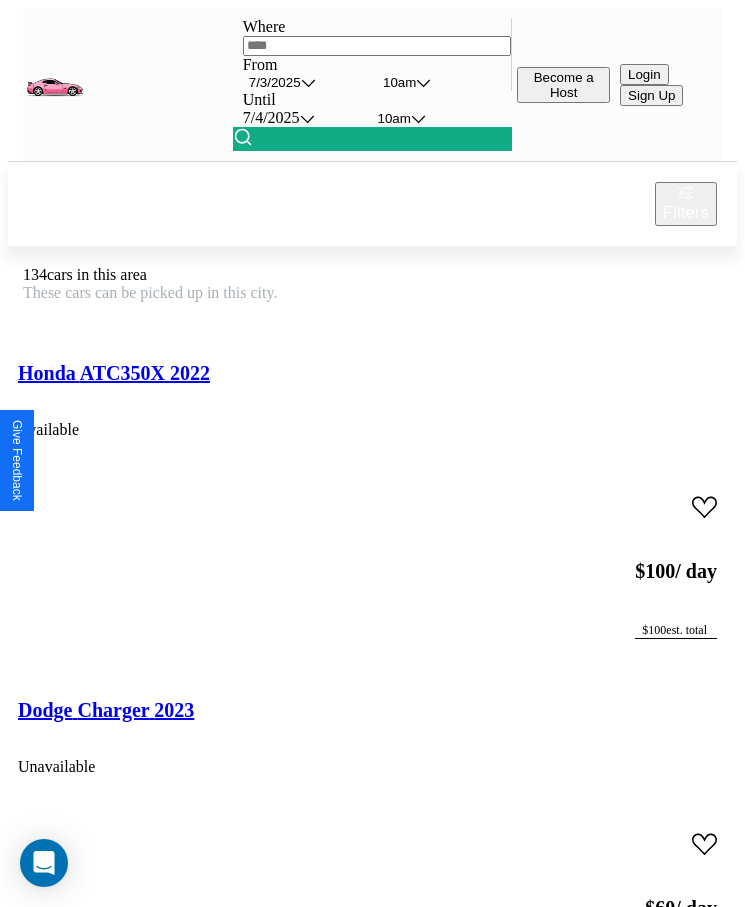 scroll, scrollTop: 48, scrollLeft: 0, axis: vertical 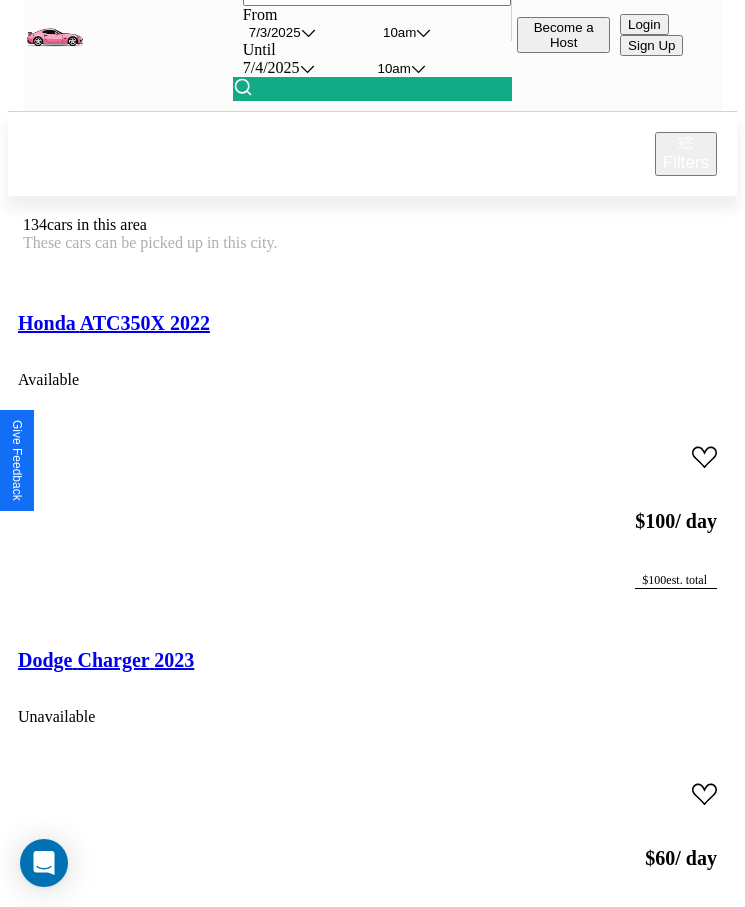 click on "Fiat Brava 2014" at bounding box center [86, 14140] 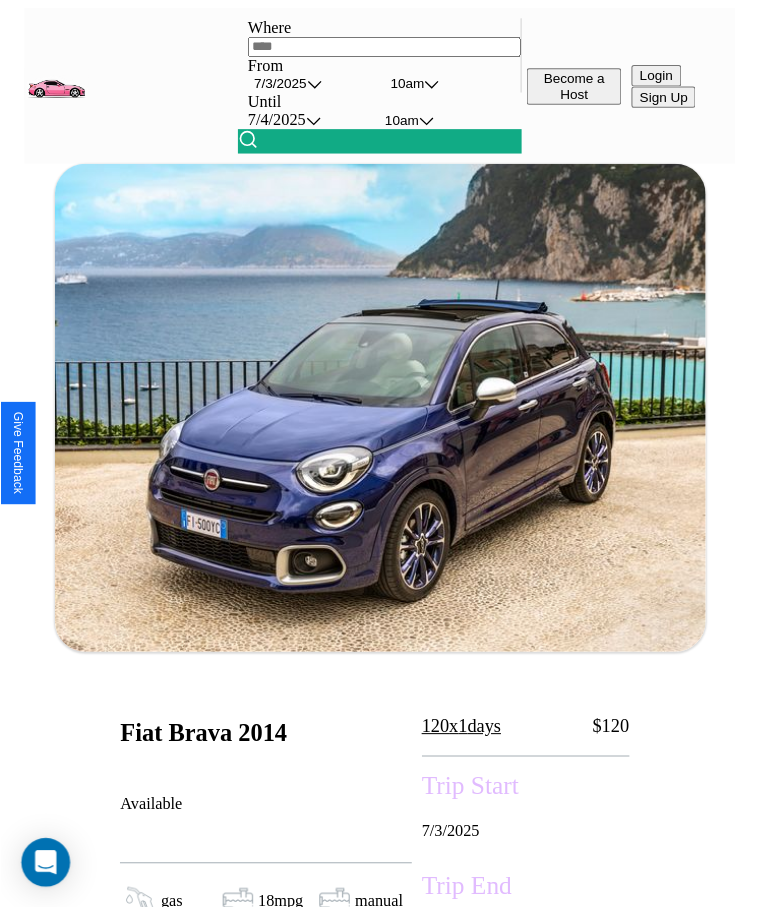 scroll, scrollTop: 682, scrollLeft: 0, axis: vertical 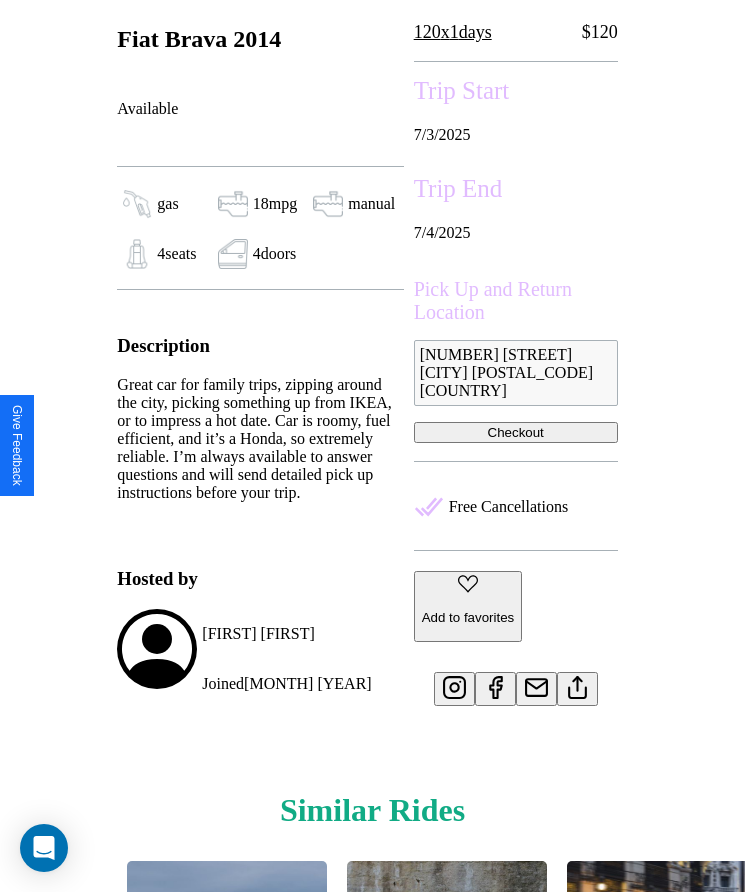 click on "Add to favorites" at bounding box center (468, 617) 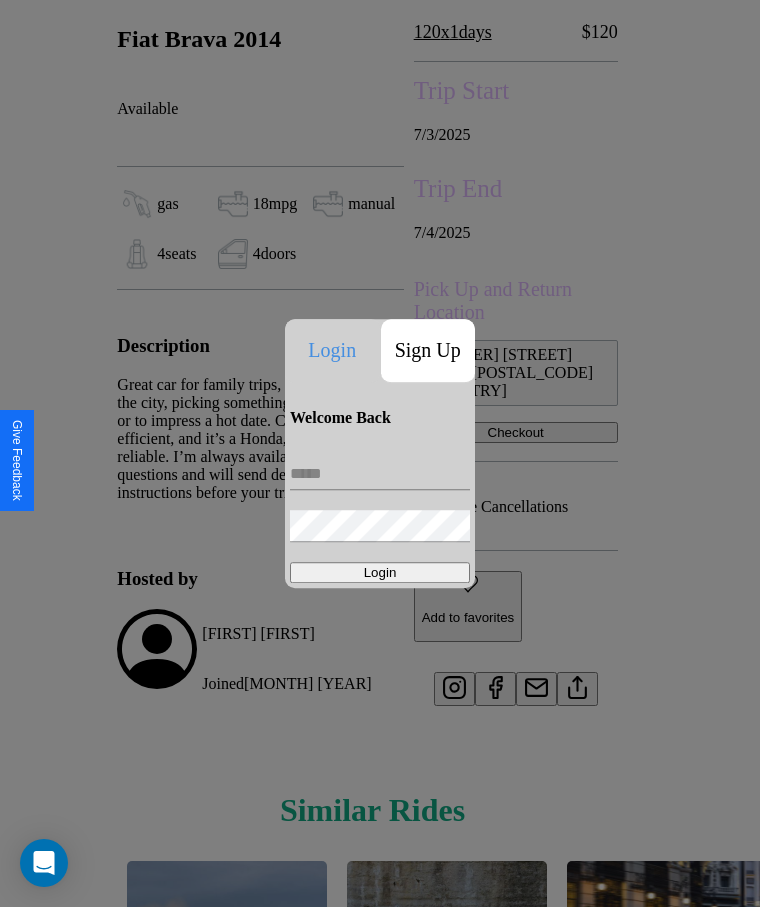 click on "Sign Up" at bounding box center (428, 350) 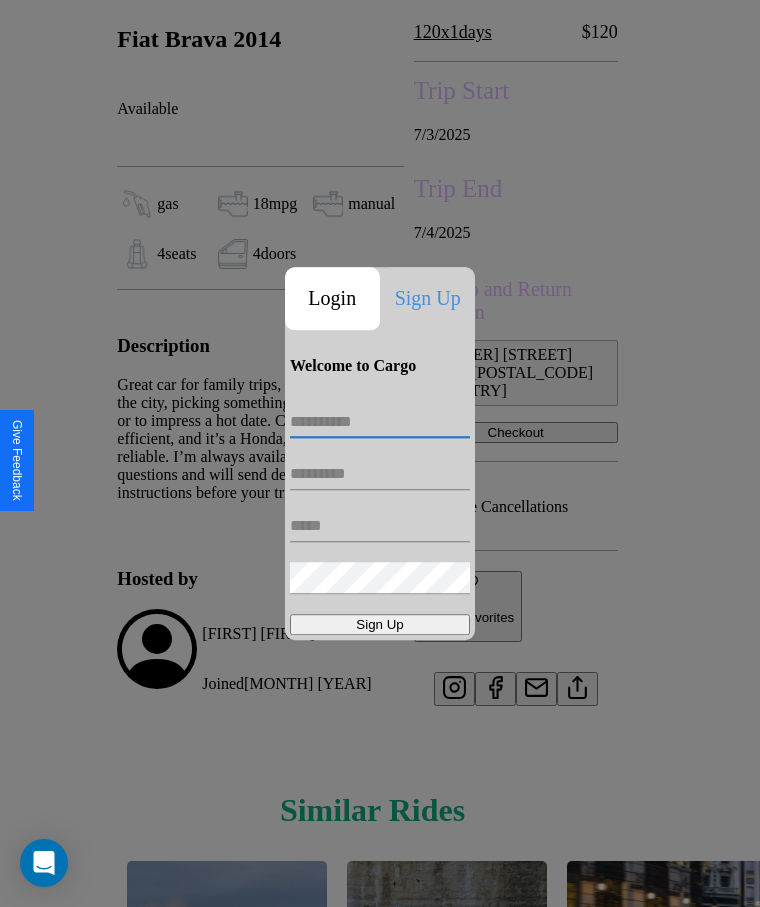 click at bounding box center (380, 422) 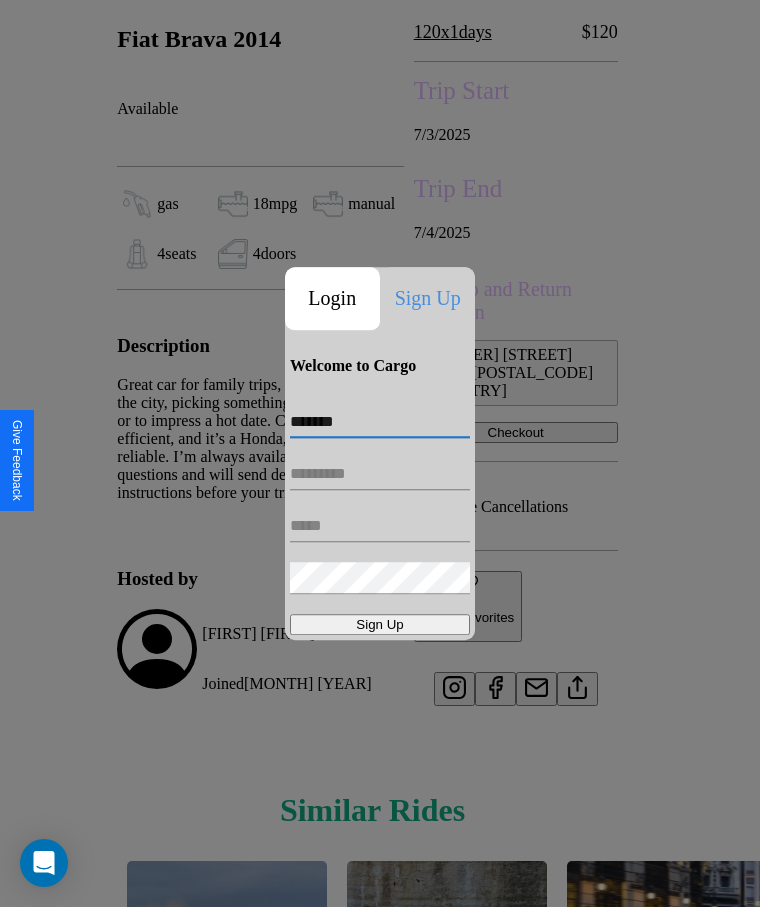 type on "*******" 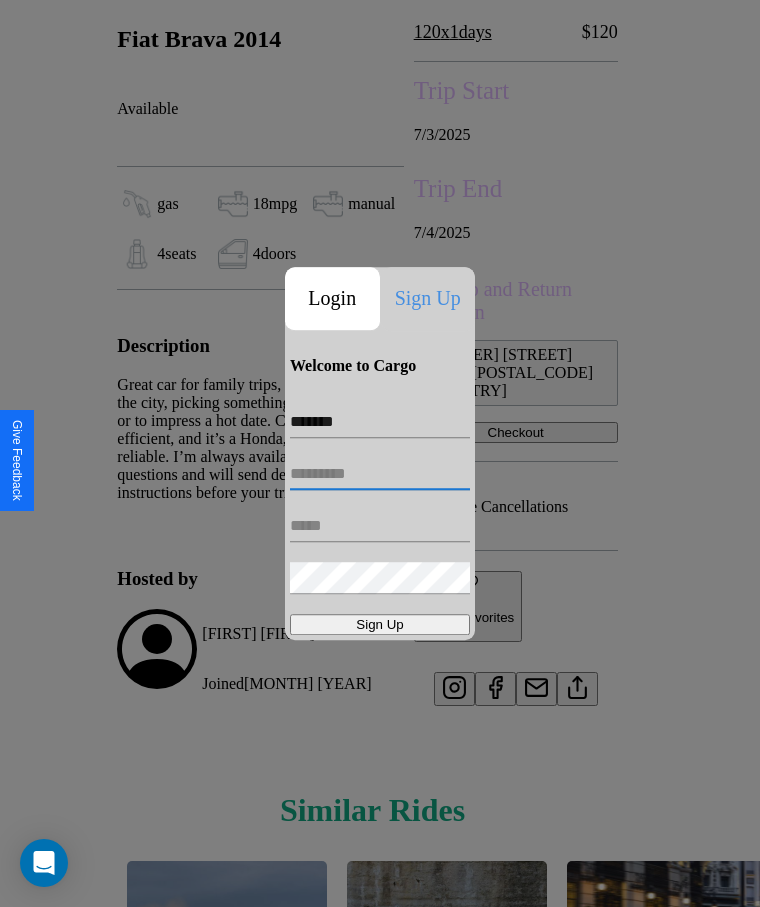 click at bounding box center (380, 474) 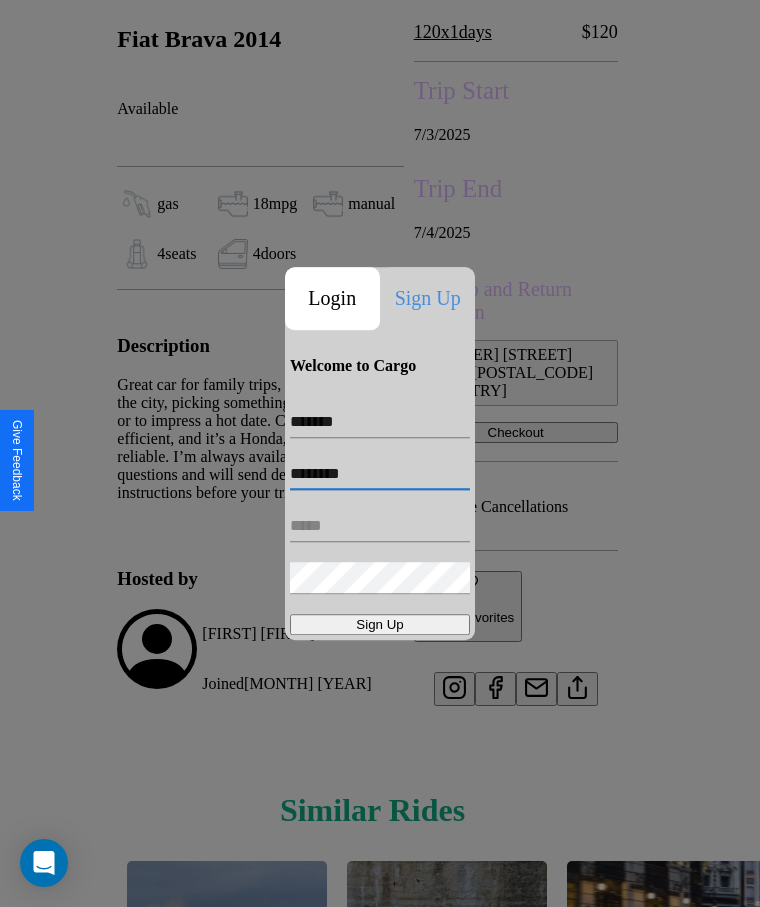 type on "********" 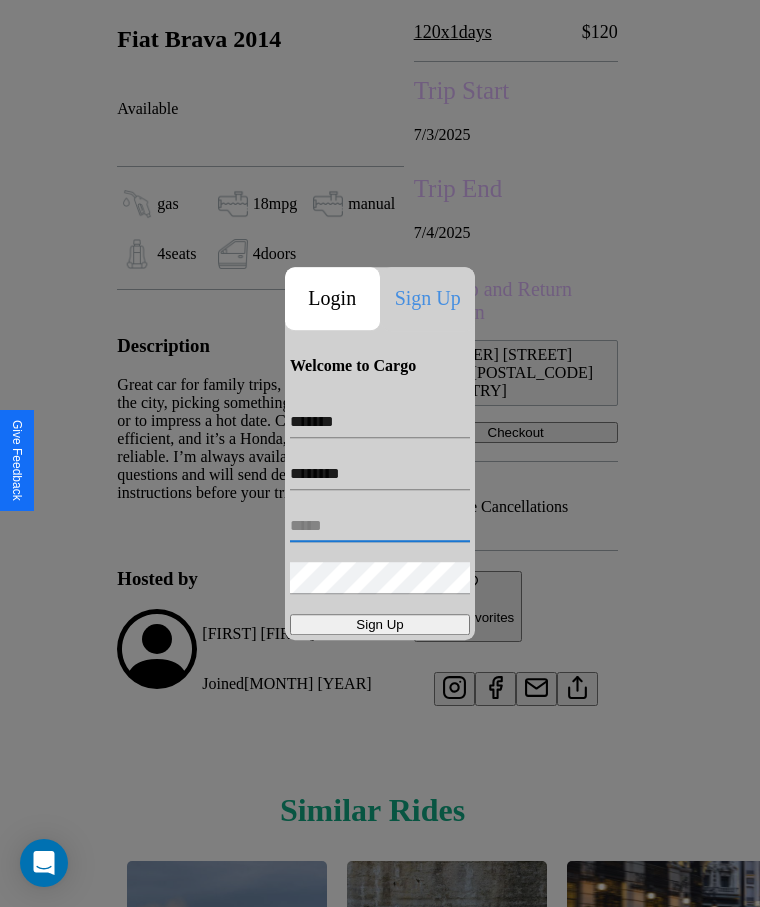 click at bounding box center (380, 526) 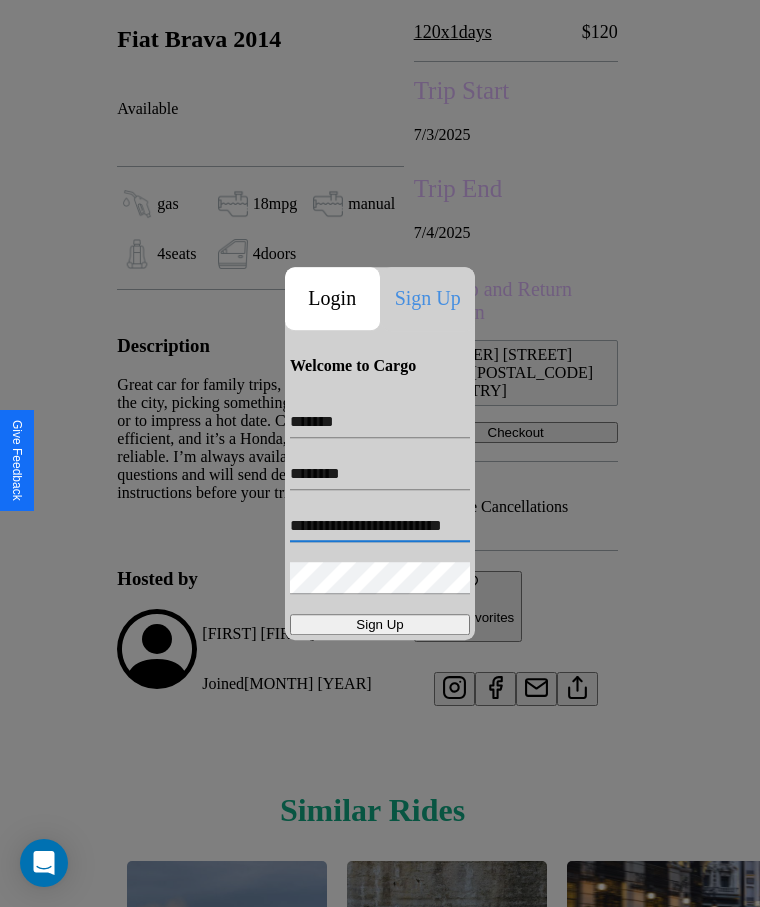 scroll, scrollTop: 0, scrollLeft: 38, axis: horizontal 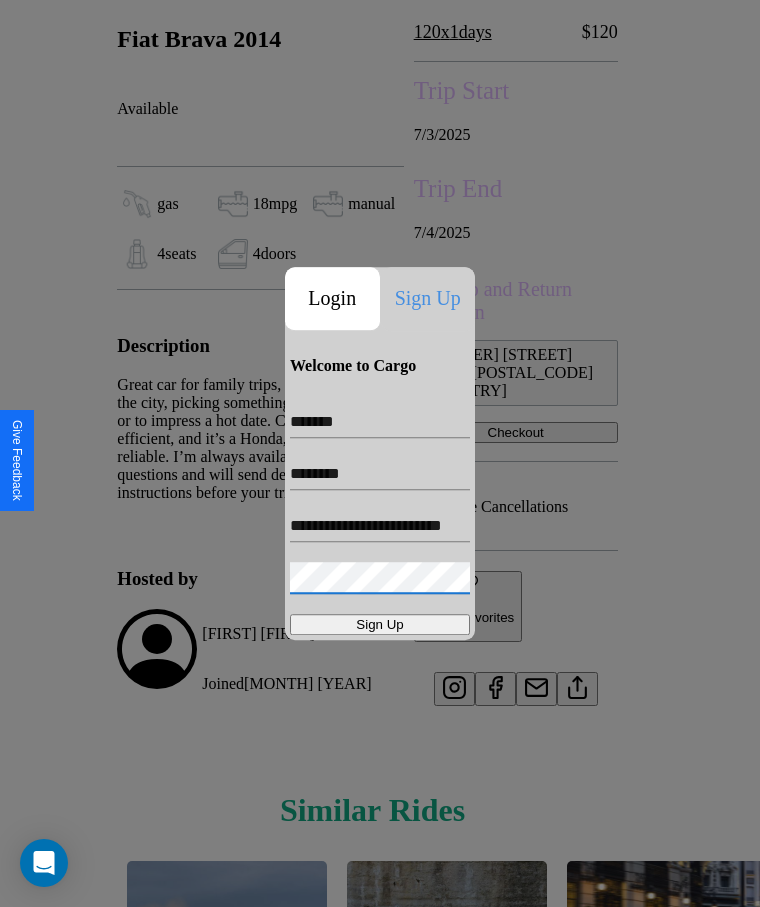 click on "Sign Up" at bounding box center (380, 624) 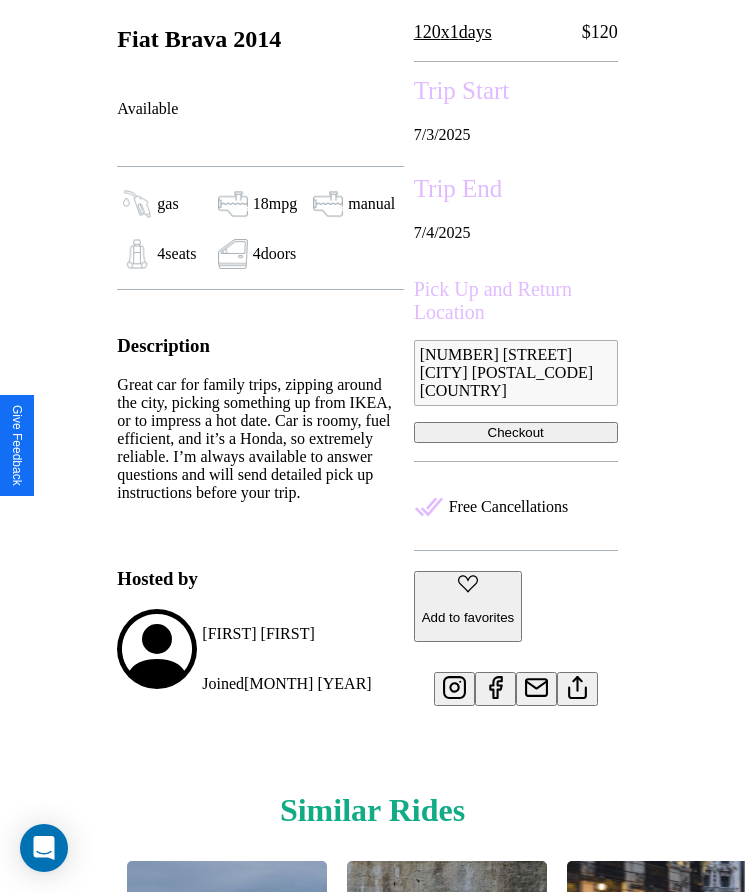 scroll, scrollTop: 682, scrollLeft: 0, axis: vertical 